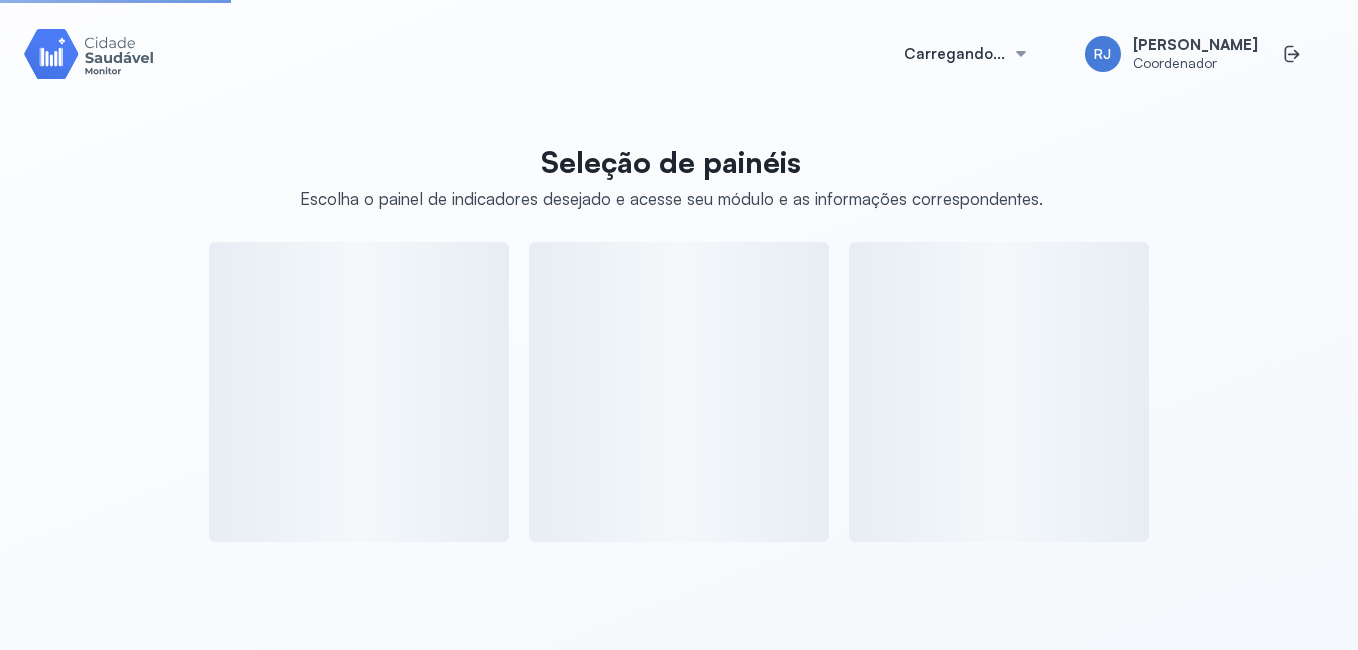 scroll, scrollTop: 0, scrollLeft: 0, axis: both 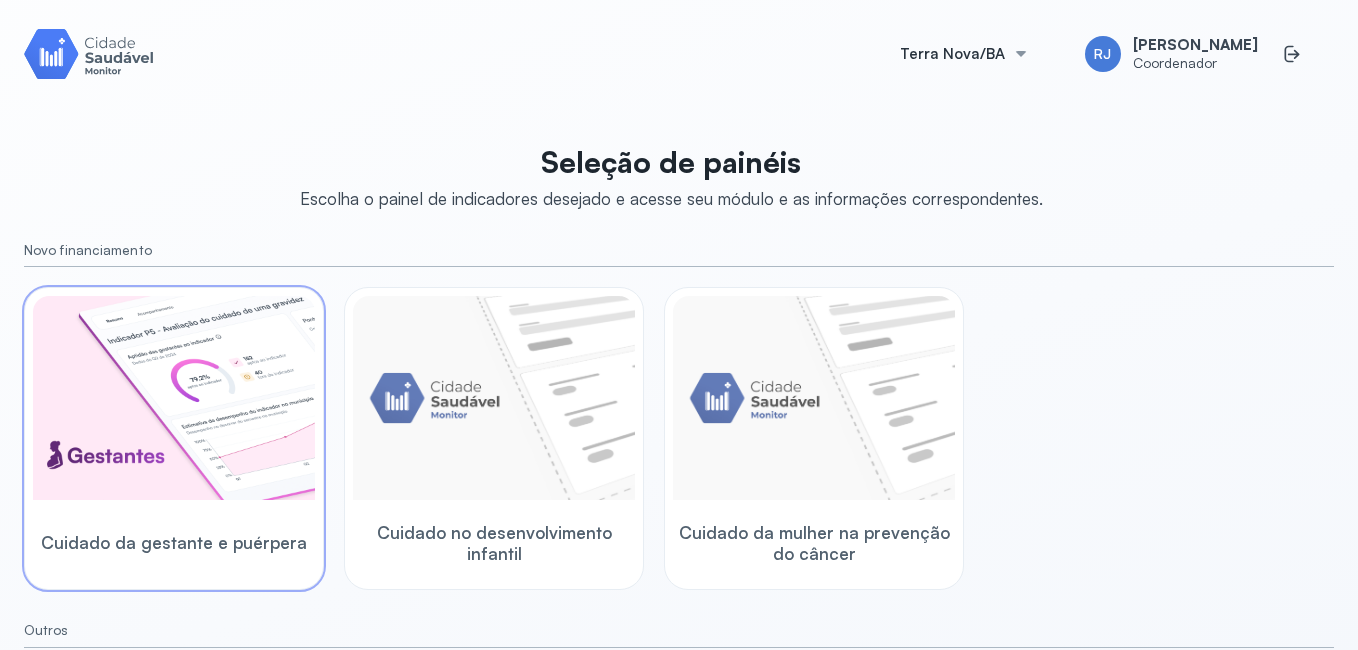 click at bounding box center [174, 398] 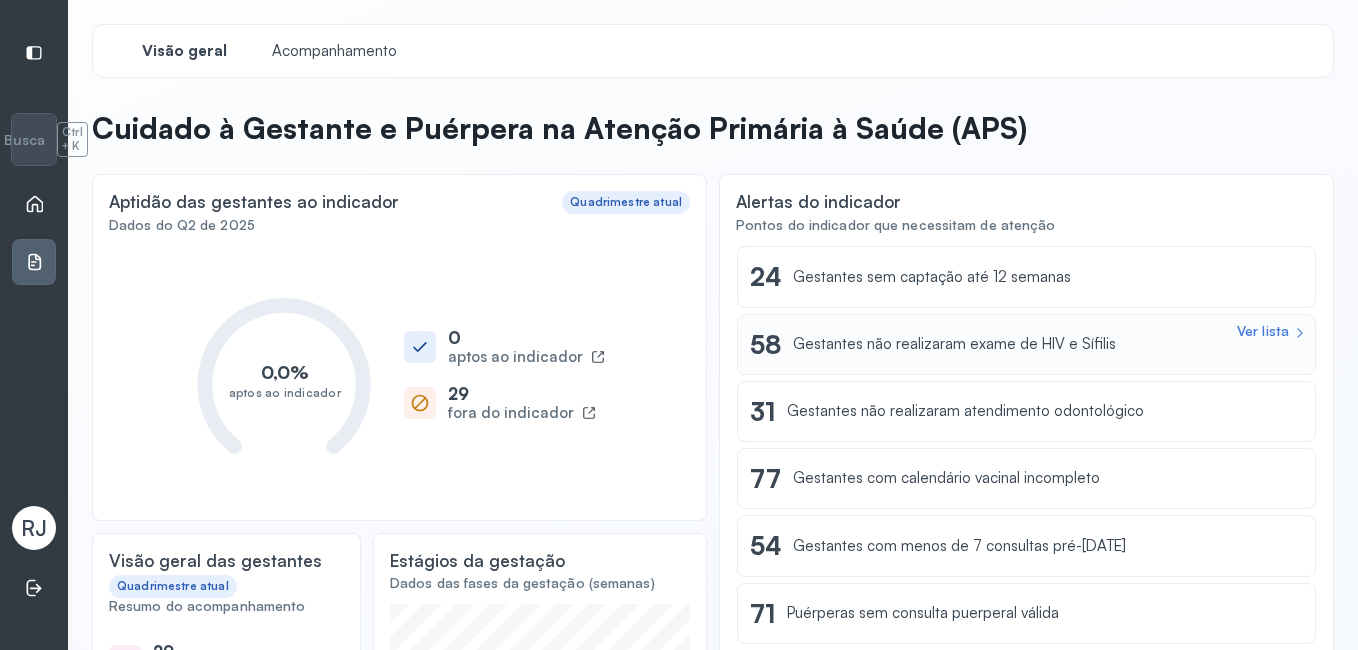 scroll, scrollTop: 74, scrollLeft: 0, axis: vertical 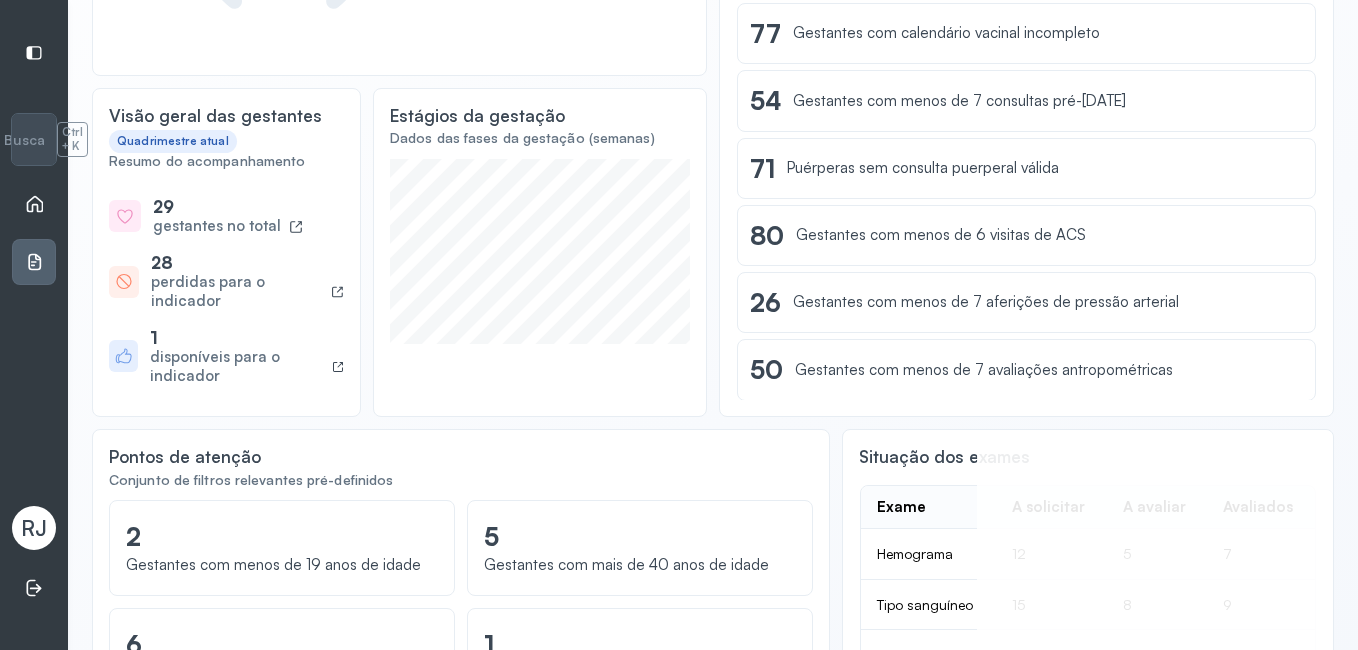 click on "gestantes no total" at bounding box center [217, 226] 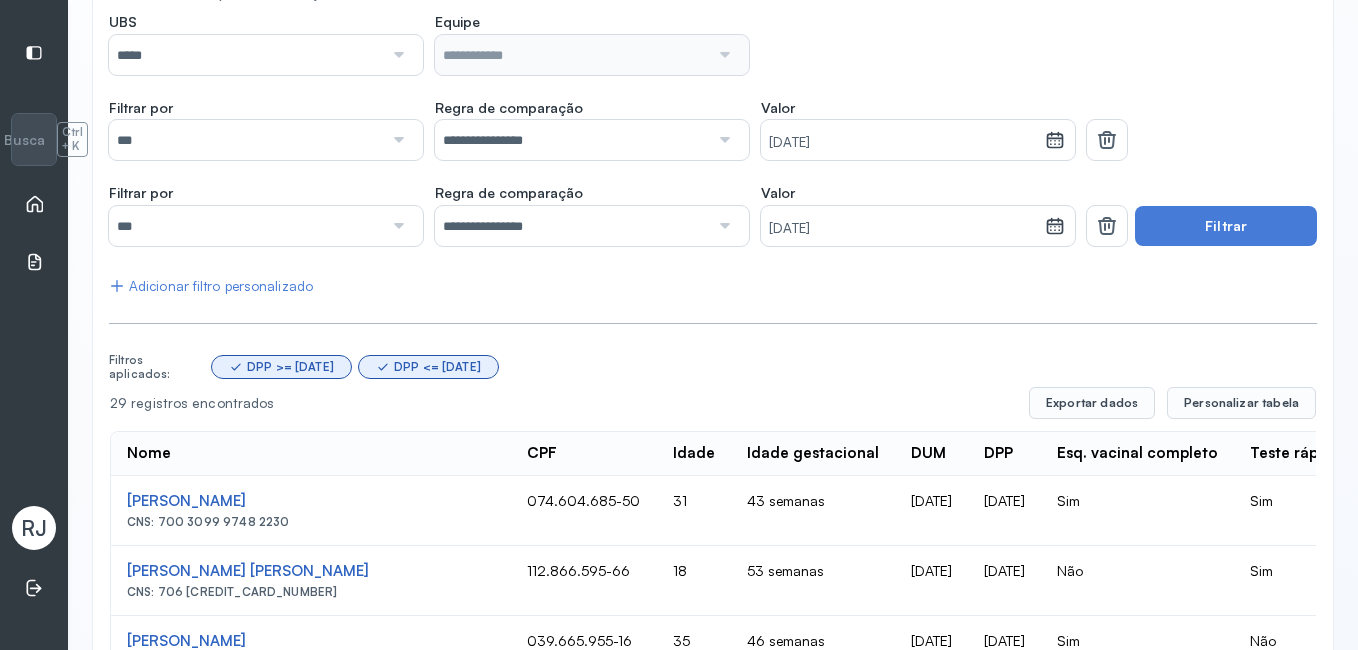 scroll, scrollTop: 197, scrollLeft: 0, axis: vertical 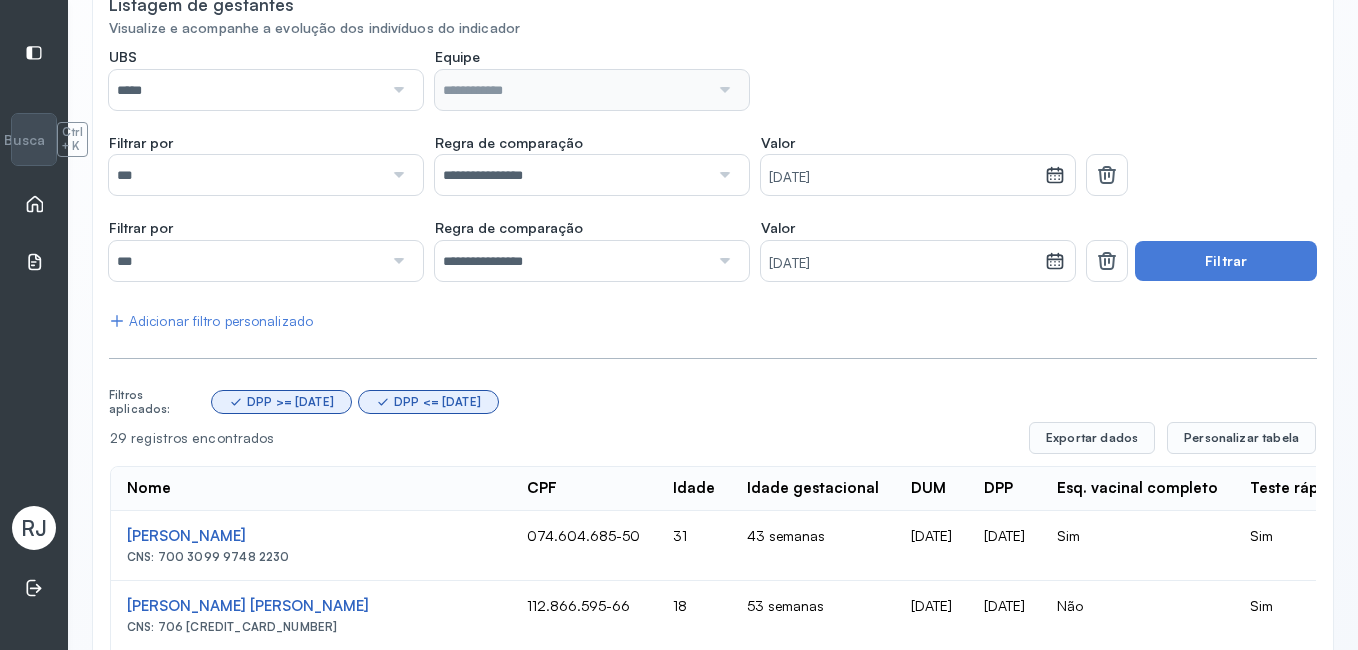 click at bounding box center [397, 175] 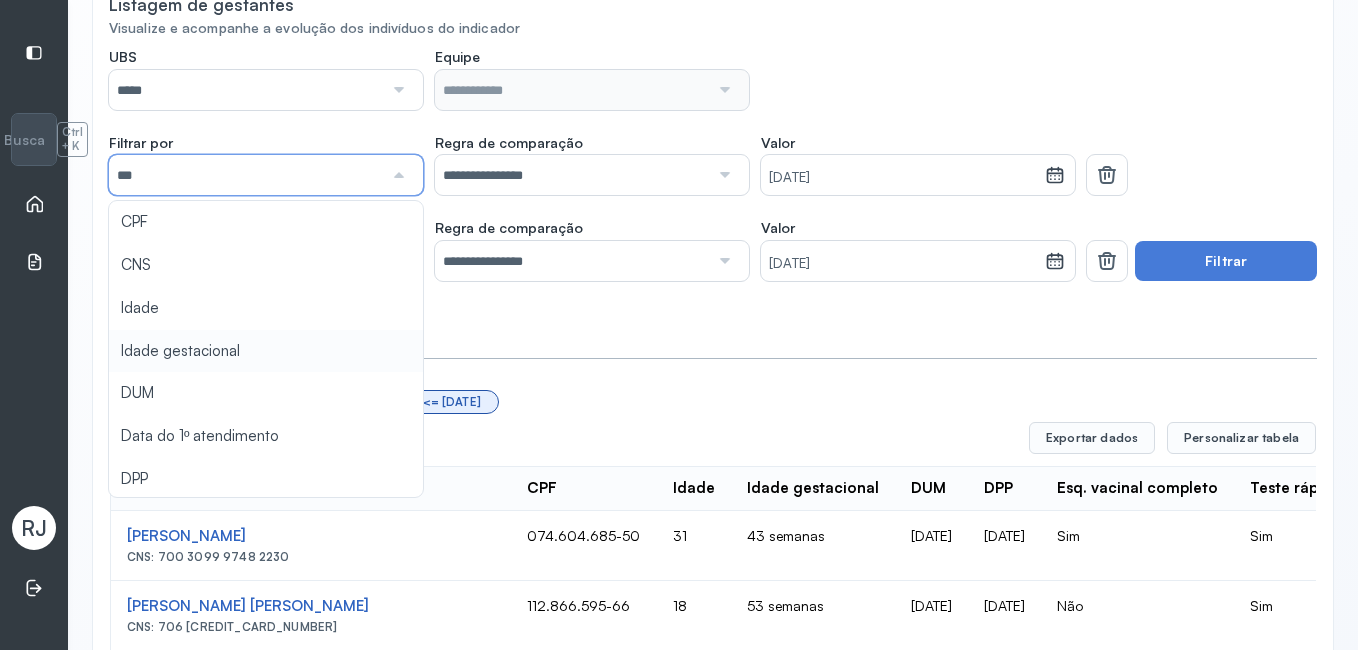 type on "**********" 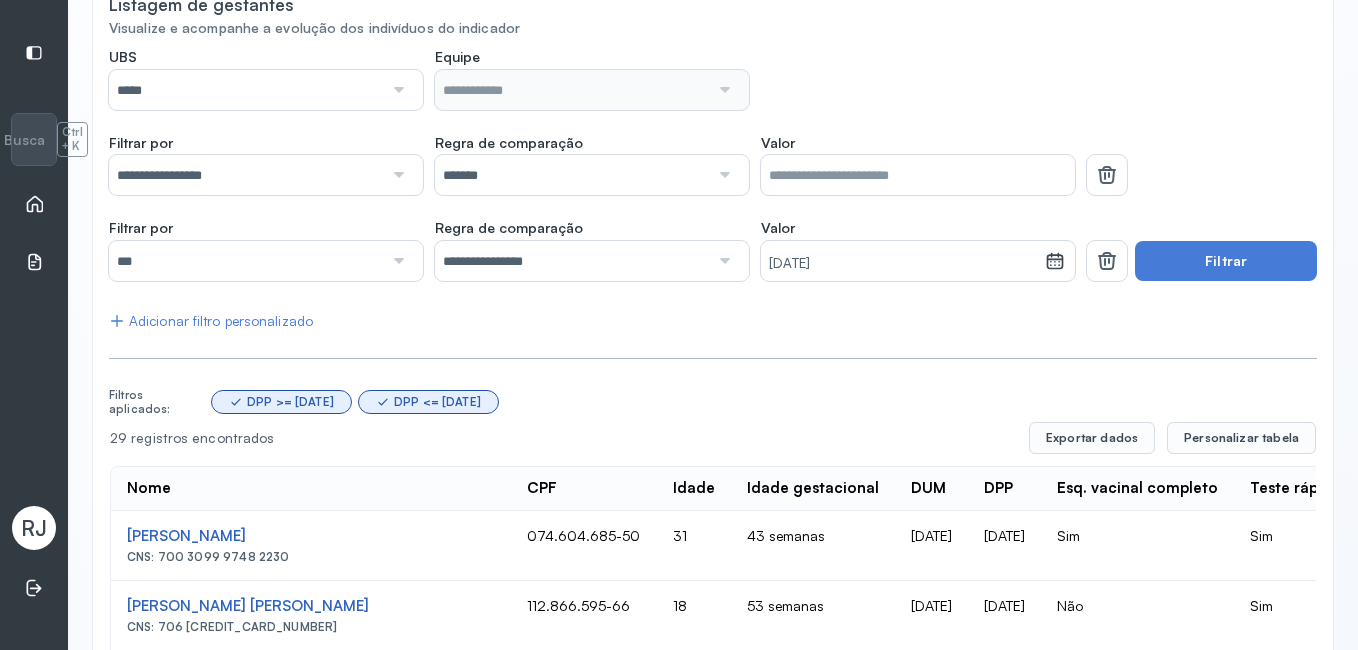 click on "**********" 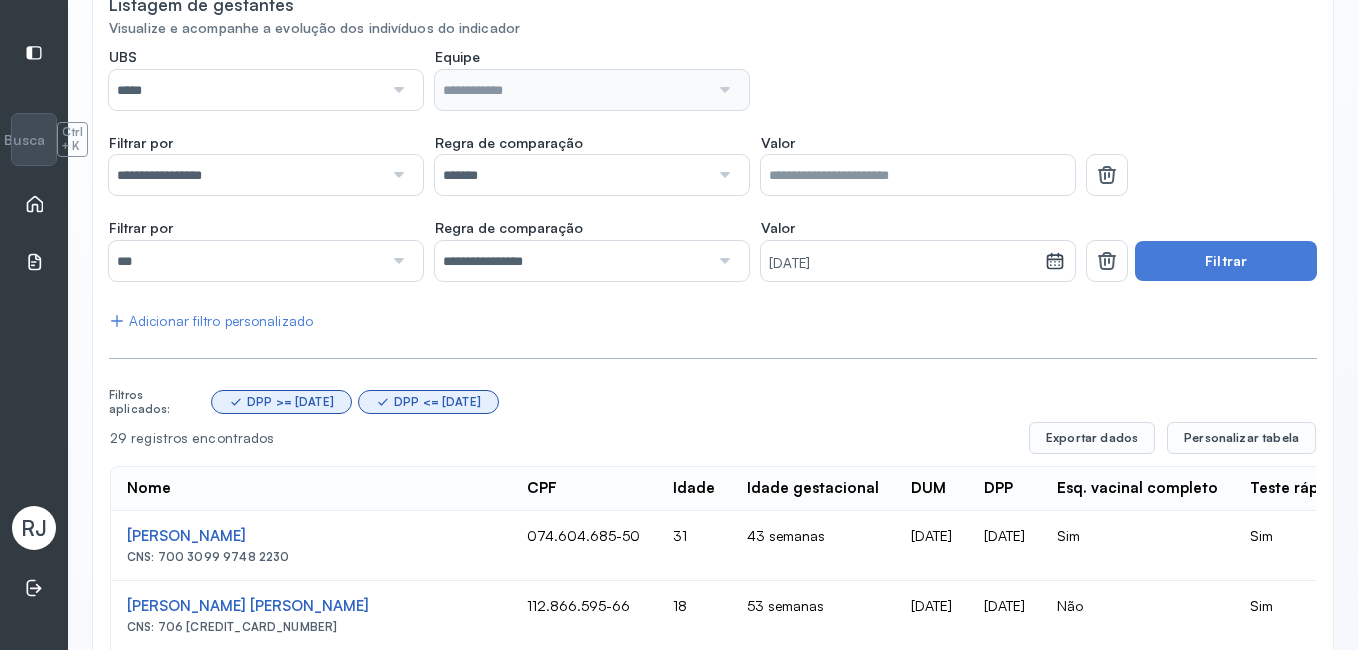 click at bounding box center [723, 175] 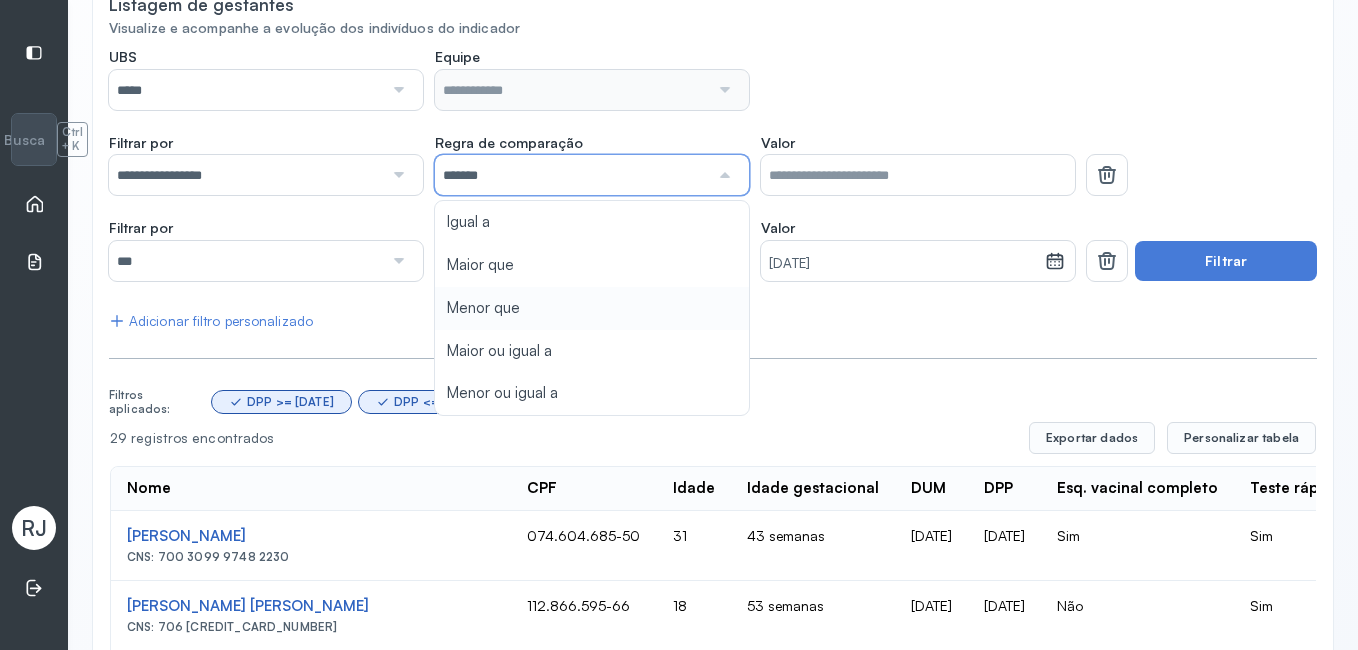 type on "*********" 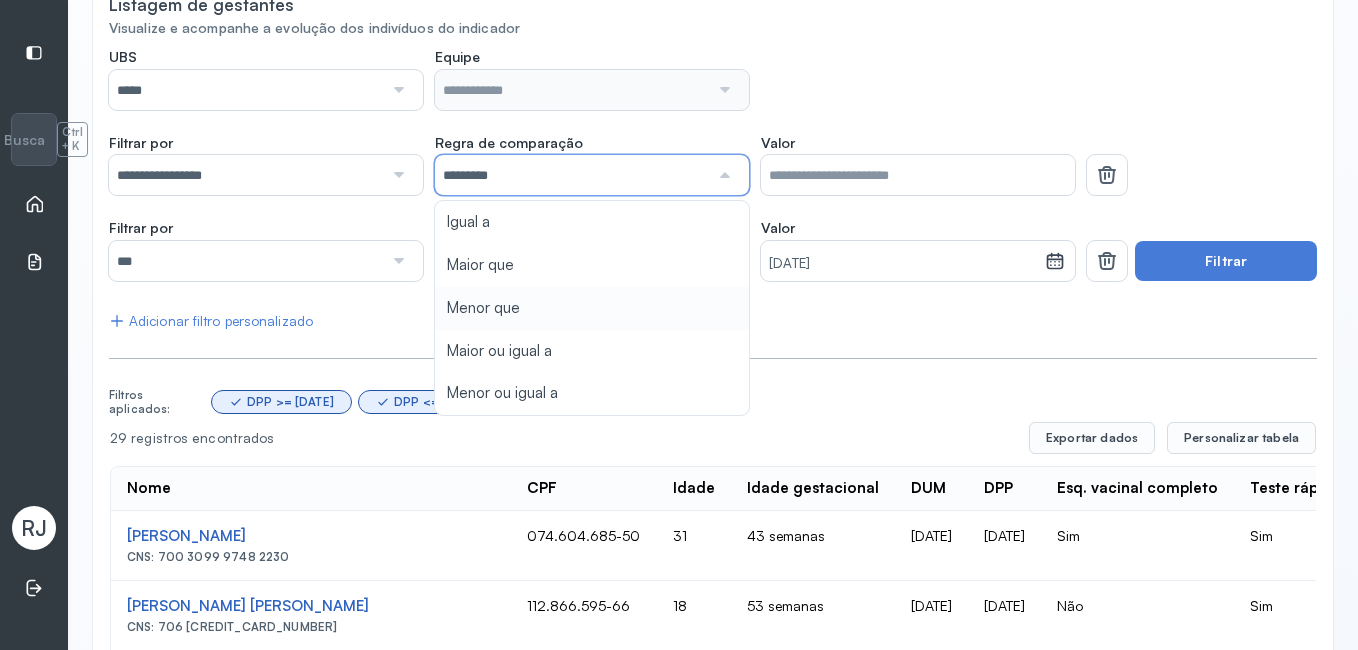 click on "**********" 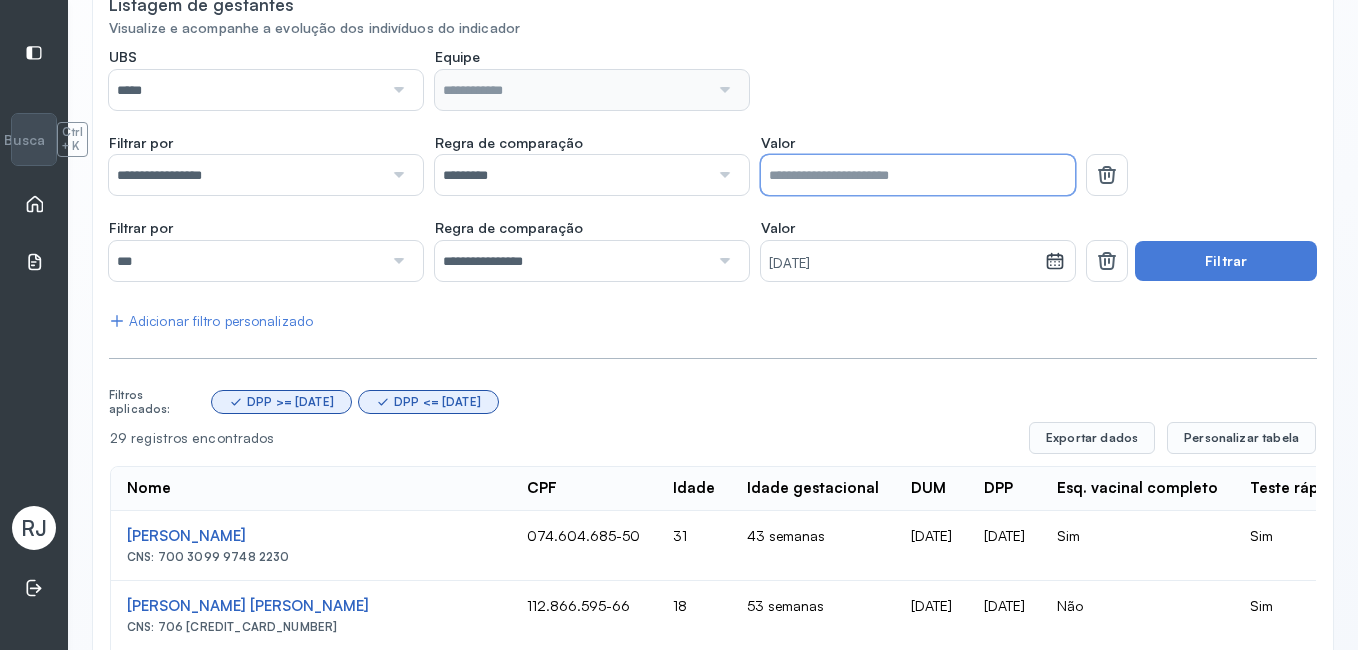 click on "*" at bounding box center (918, 175) 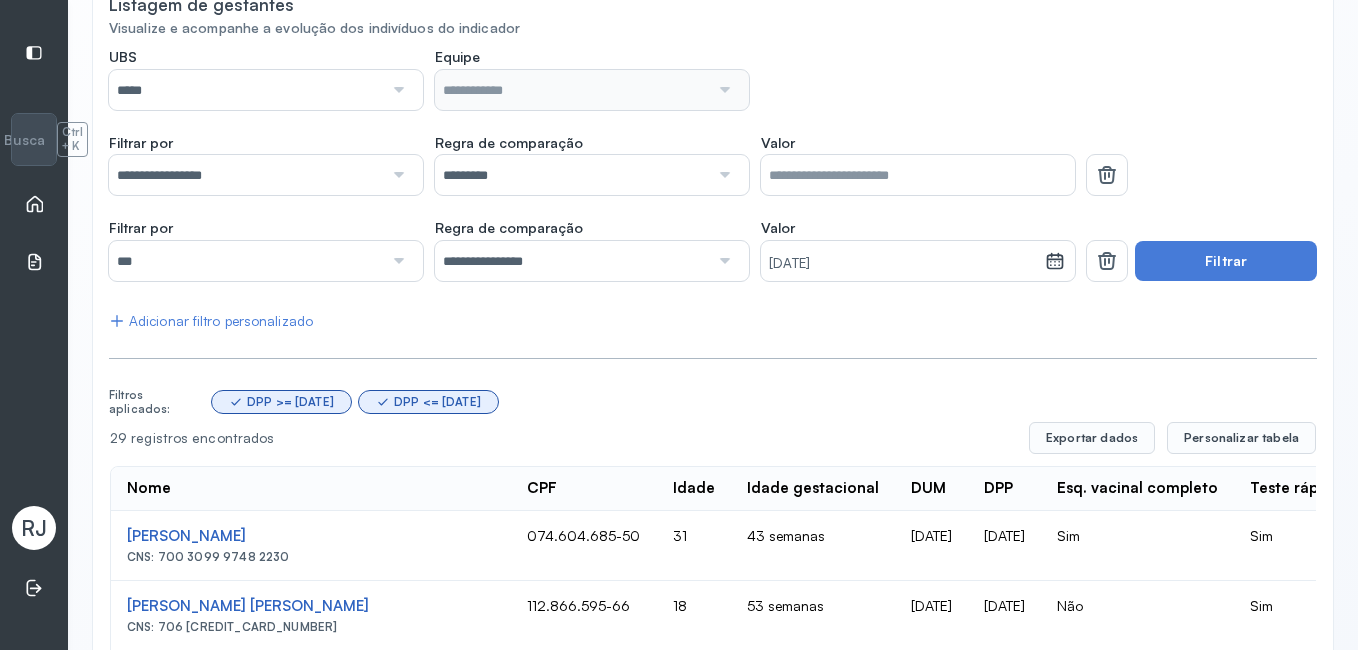 click at bounding box center [397, 261] 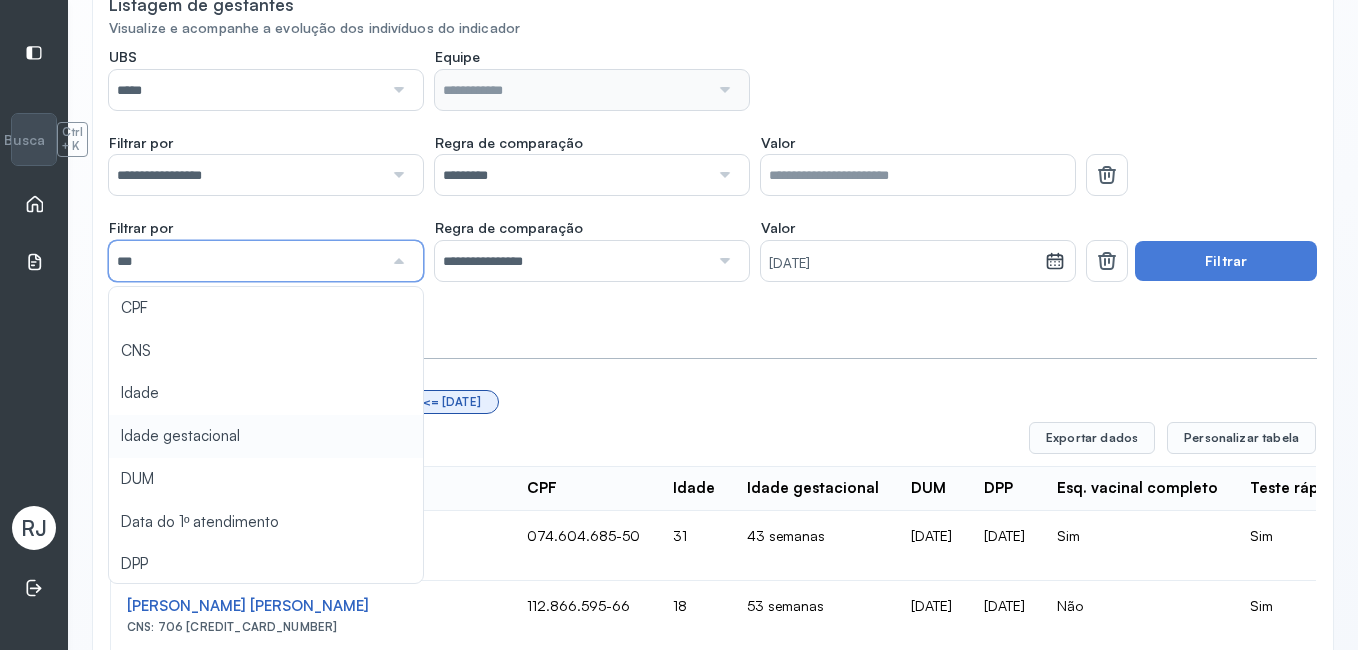 type on "**********" 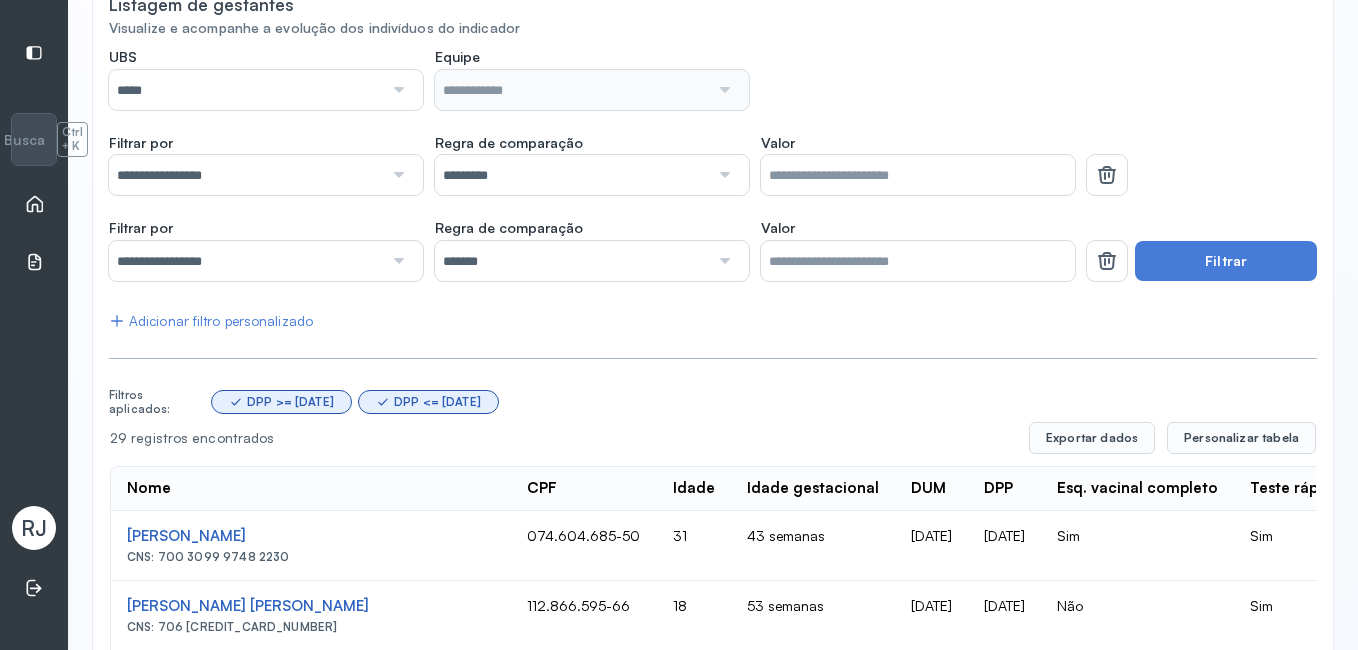 click on "**********" 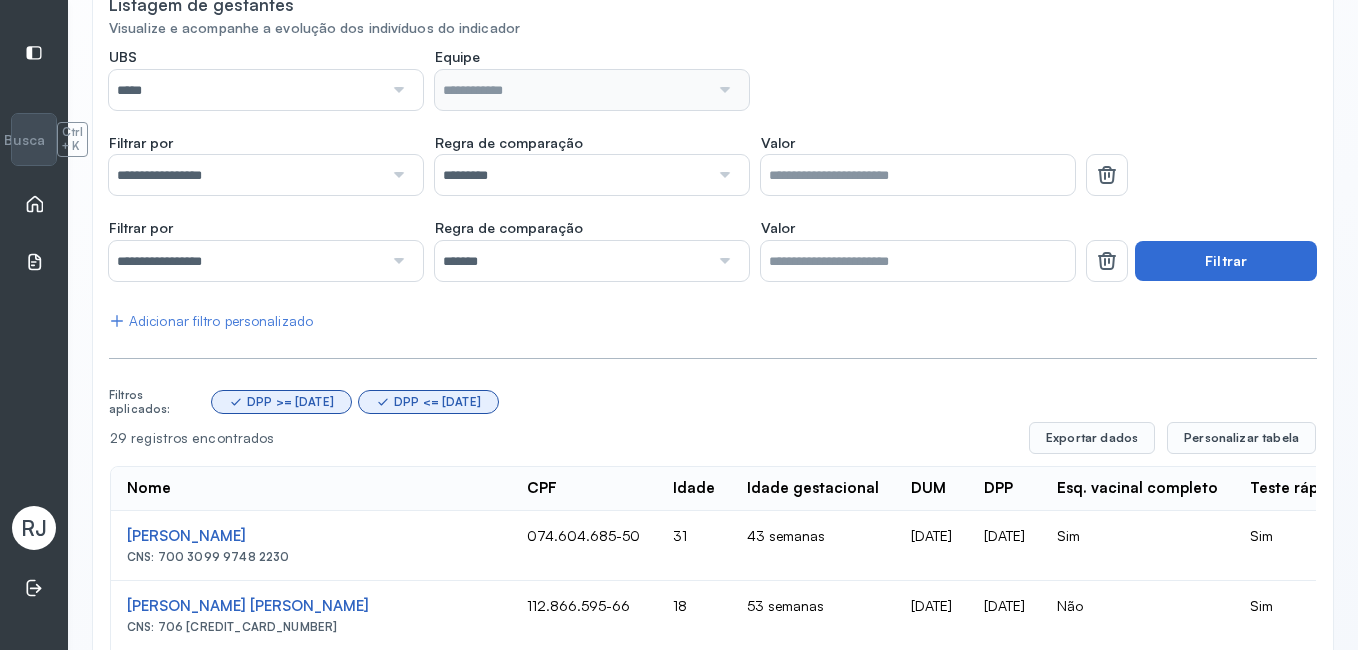 click on "Filtrar" at bounding box center (1226, 261) 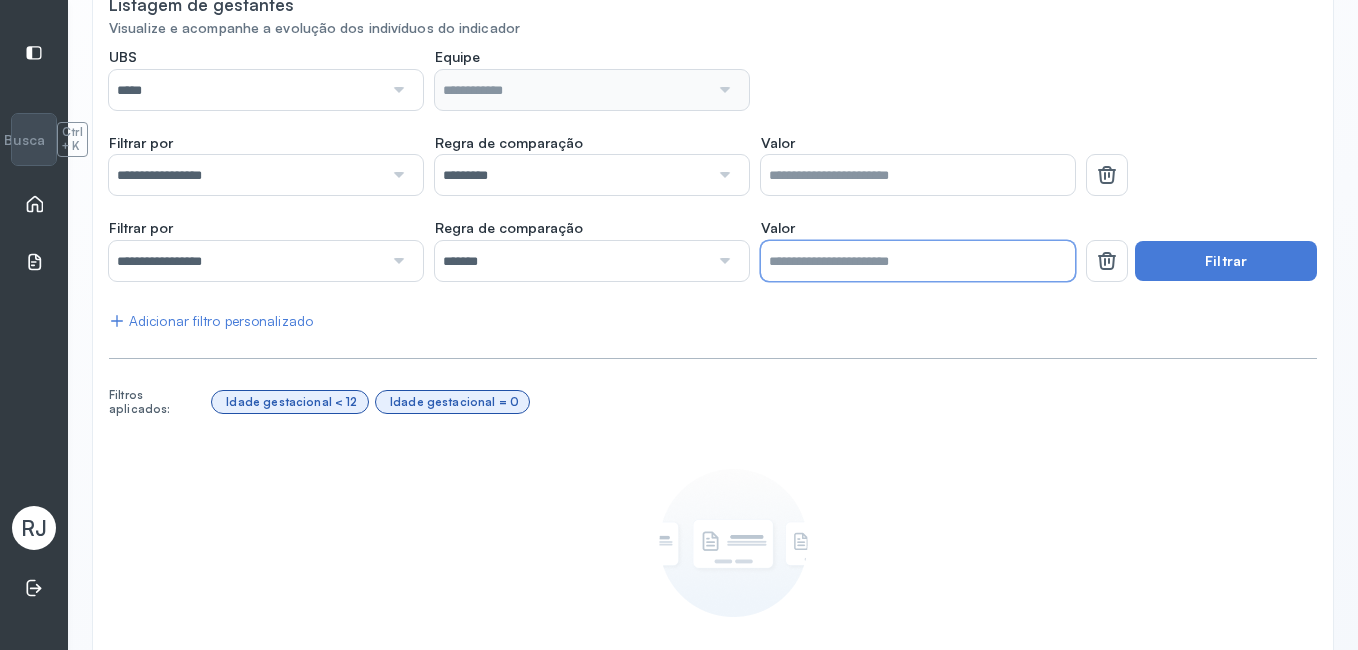click on "*" at bounding box center [918, 261] 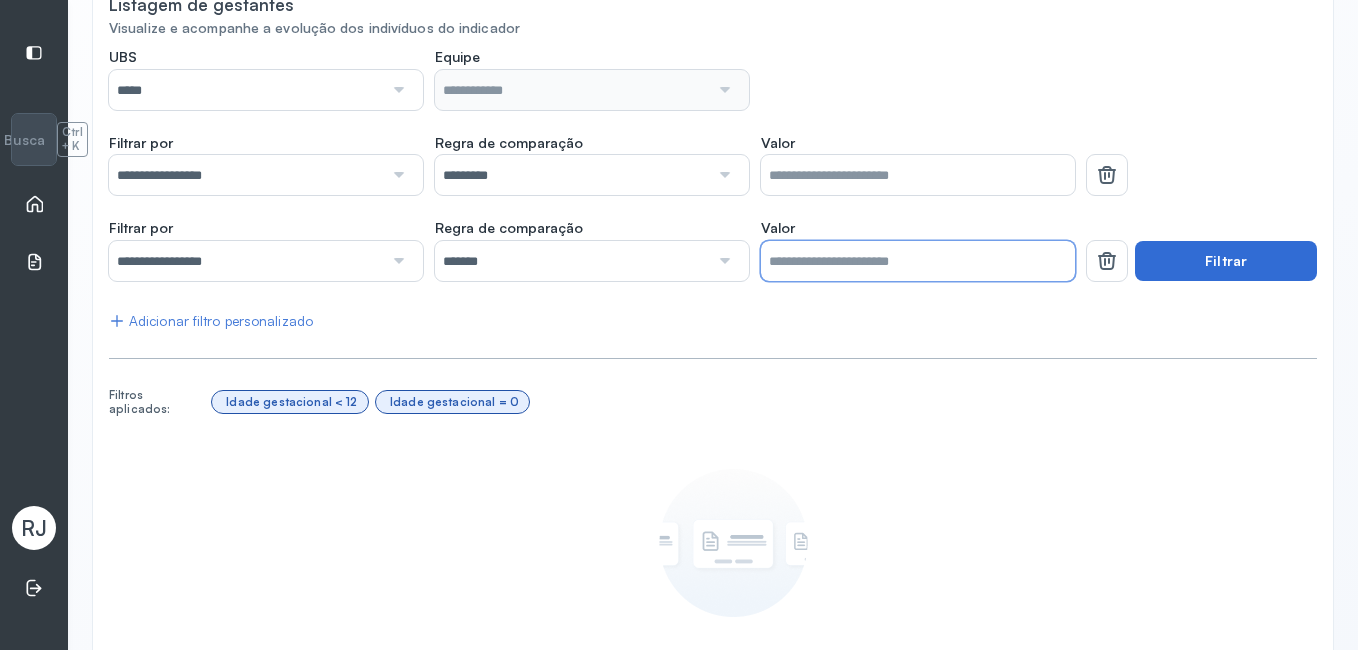 type on "**" 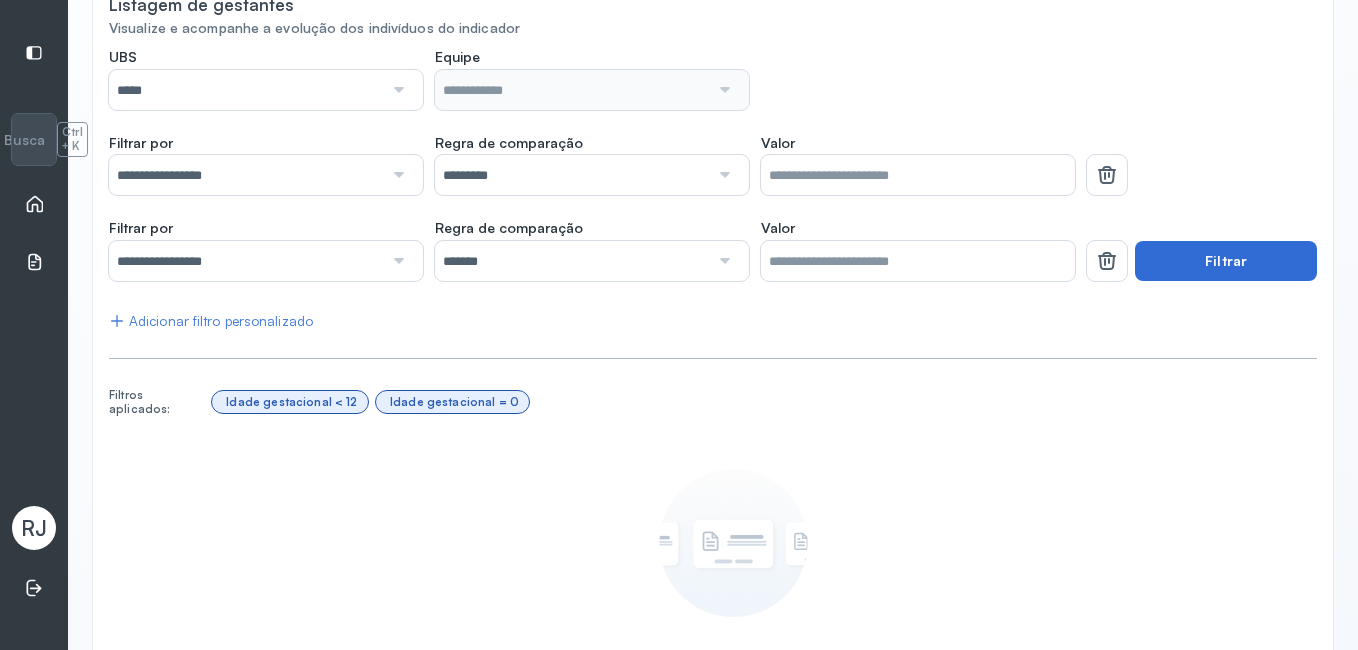 click on "Filtrar" at bounding box center (1226, 261) 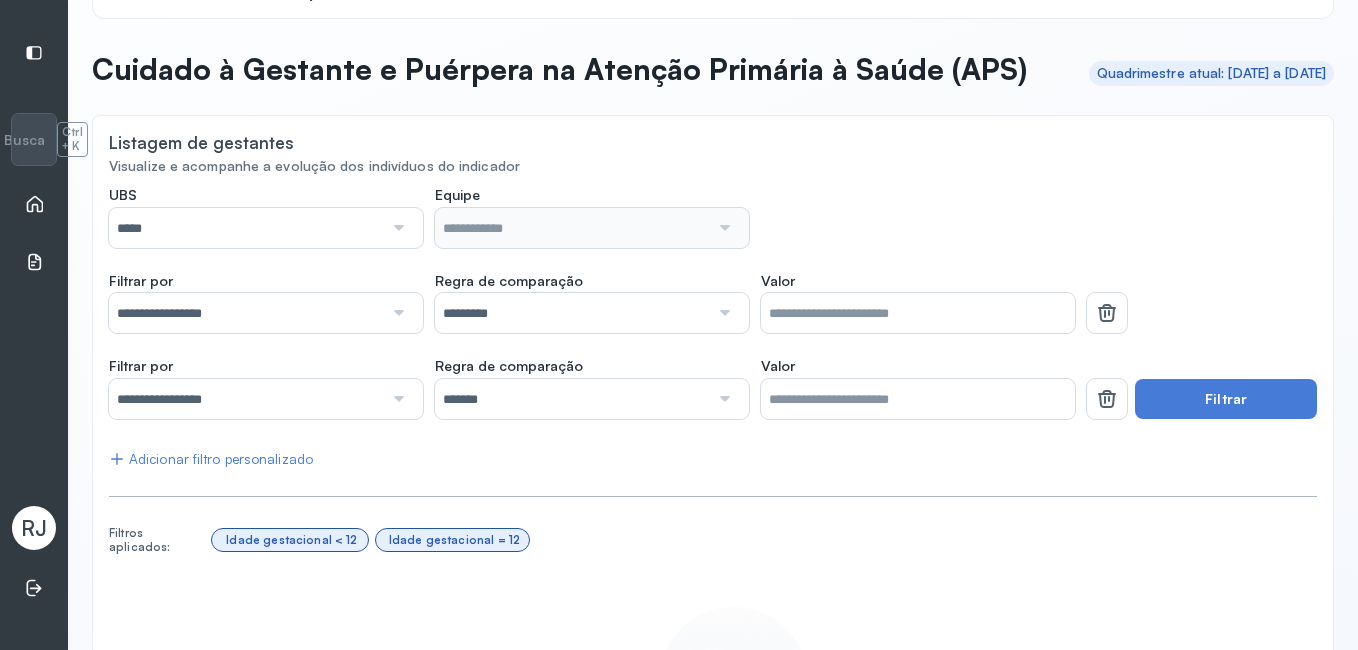 scroll, scrollTop: 0, scrollLeft: 0, axis: both 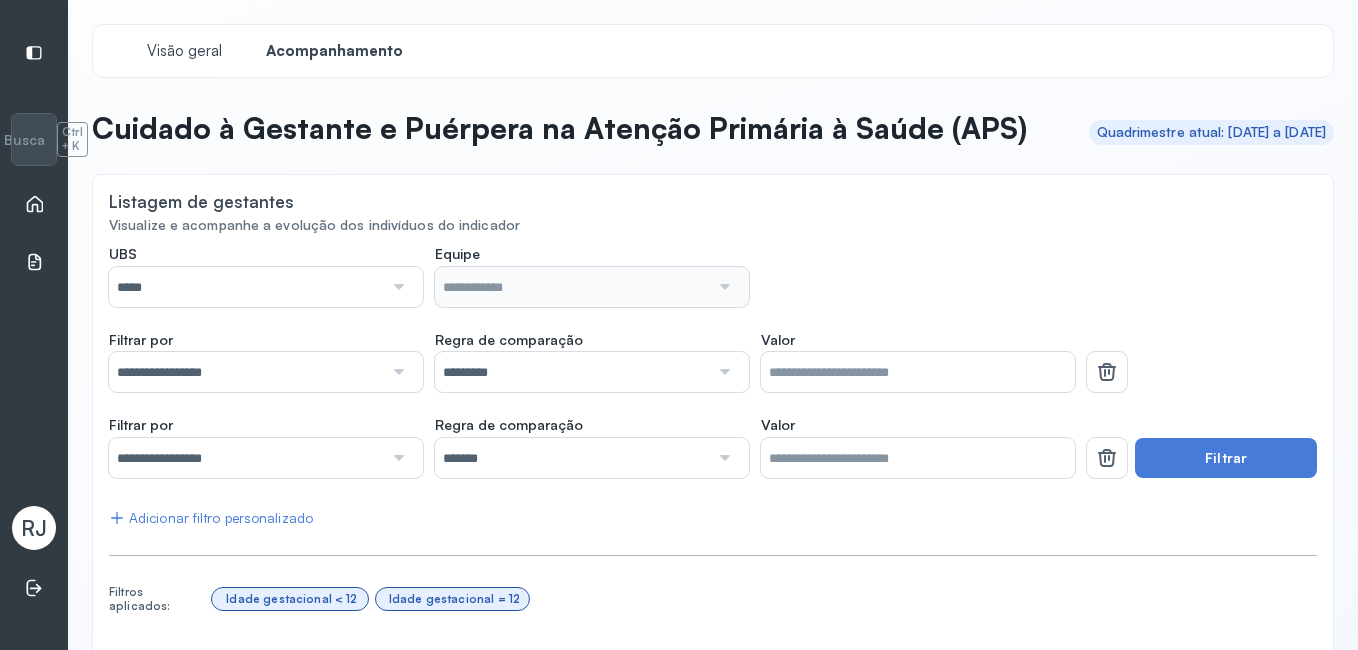 click on "Quadrimestre atual: 01/05/2025
a 31/08/2025" at bounding box center [1212, 132] 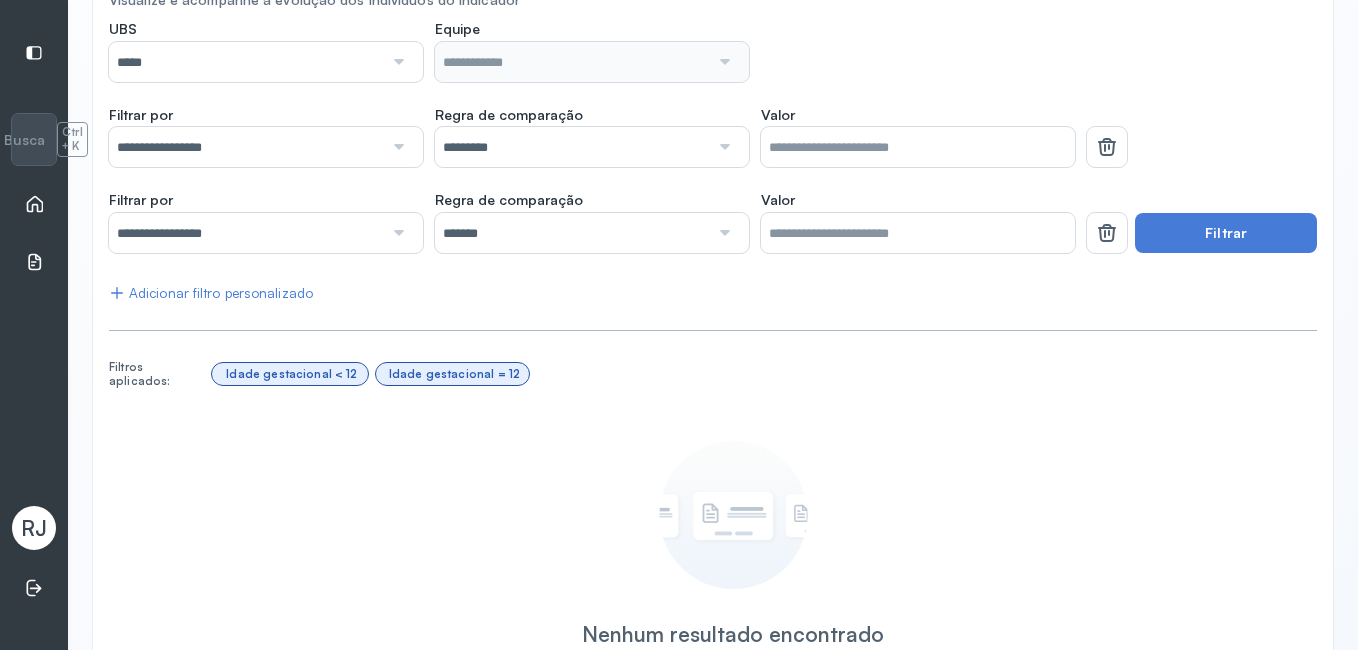 scroll, scrollTop: 229, scrollLeft: 0, axis: vertical 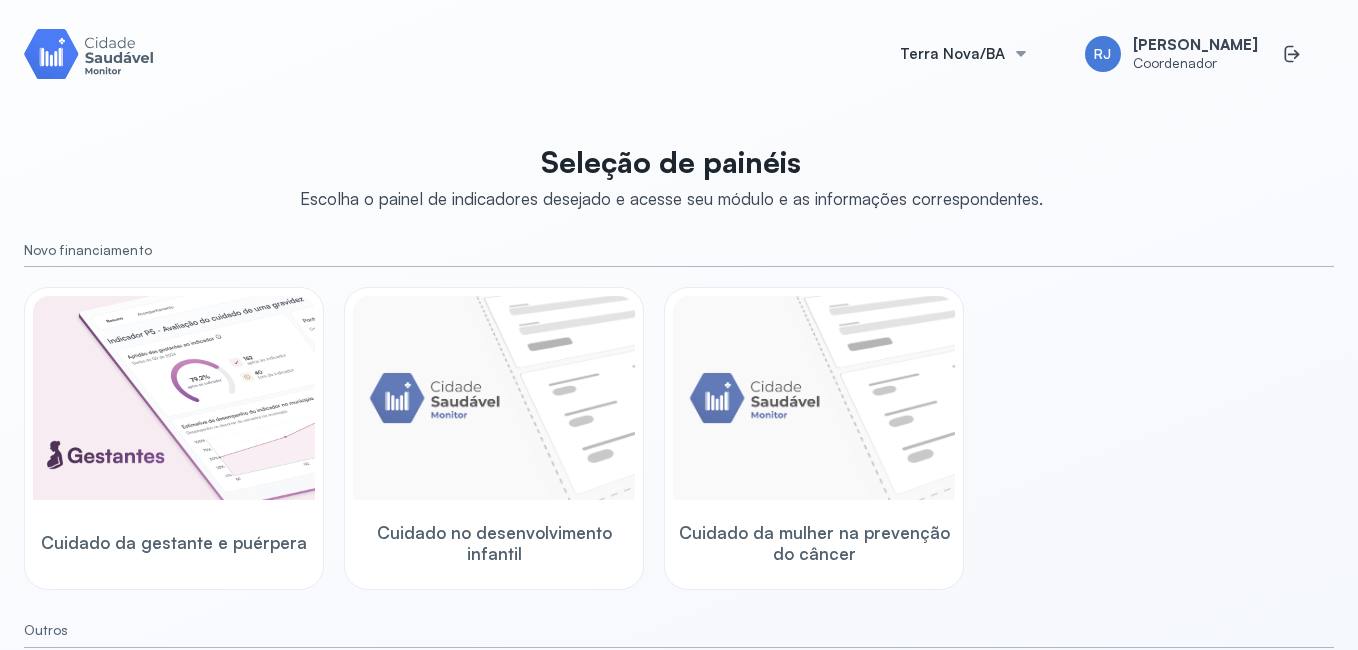 click at bounding box center (89, 53) 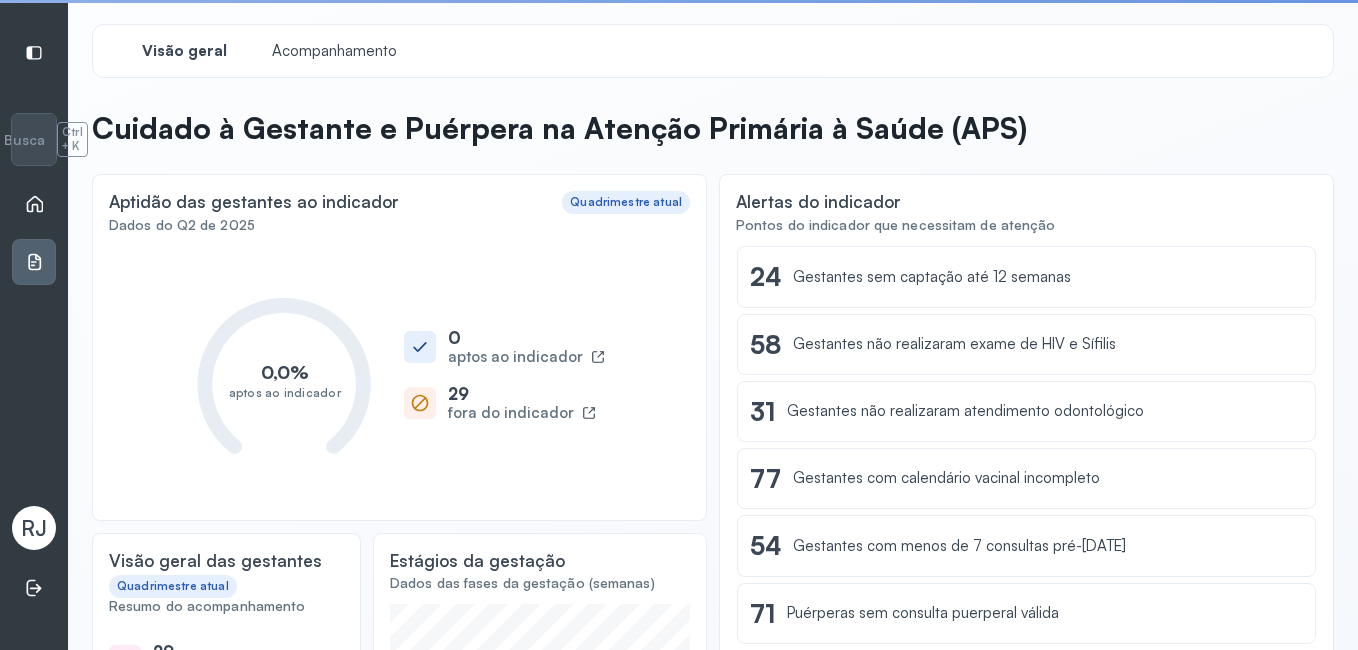 scroll, scrollTop: 0, scrollLeft: 0, axis: both 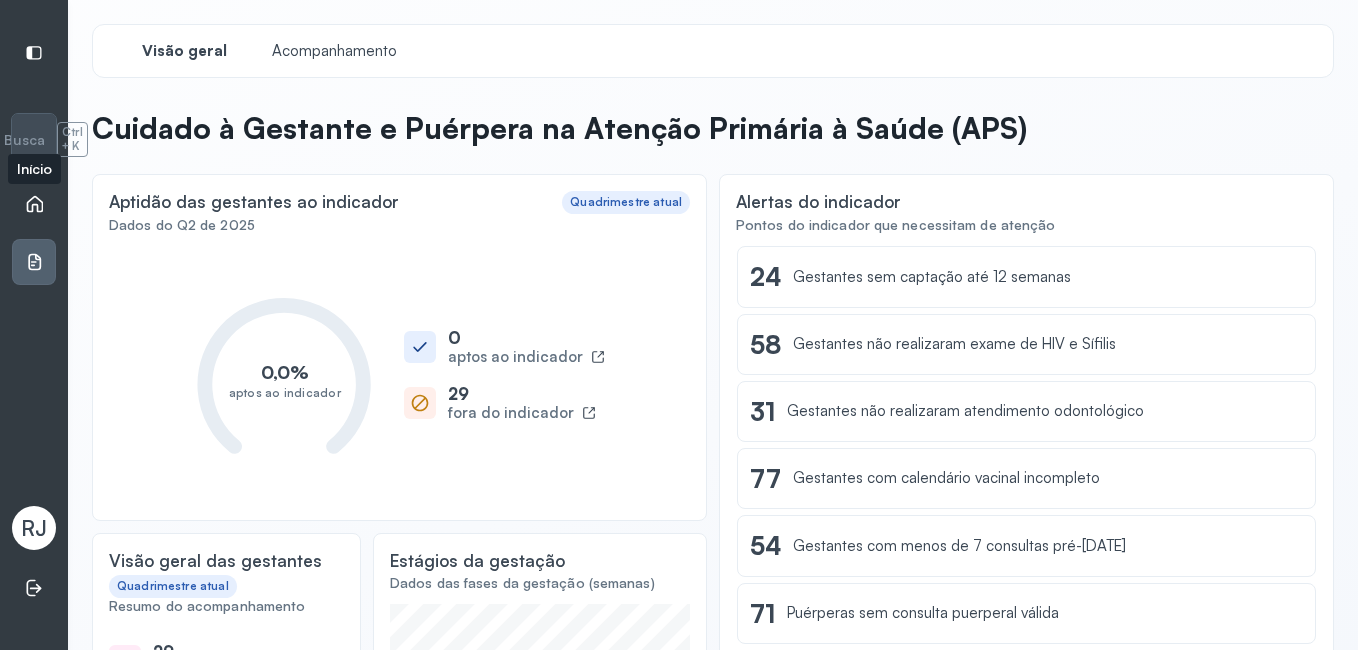click 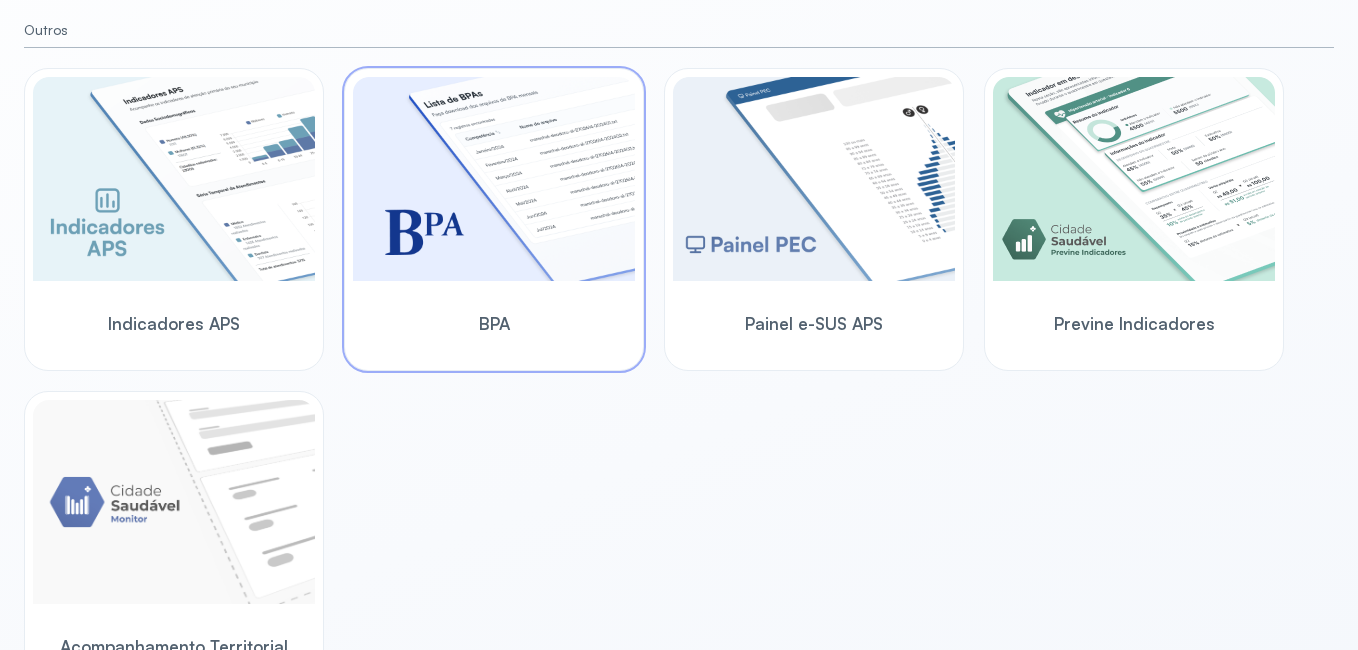 scroll, scrollTop: 644, scrollLeft: 0, axis: vertical 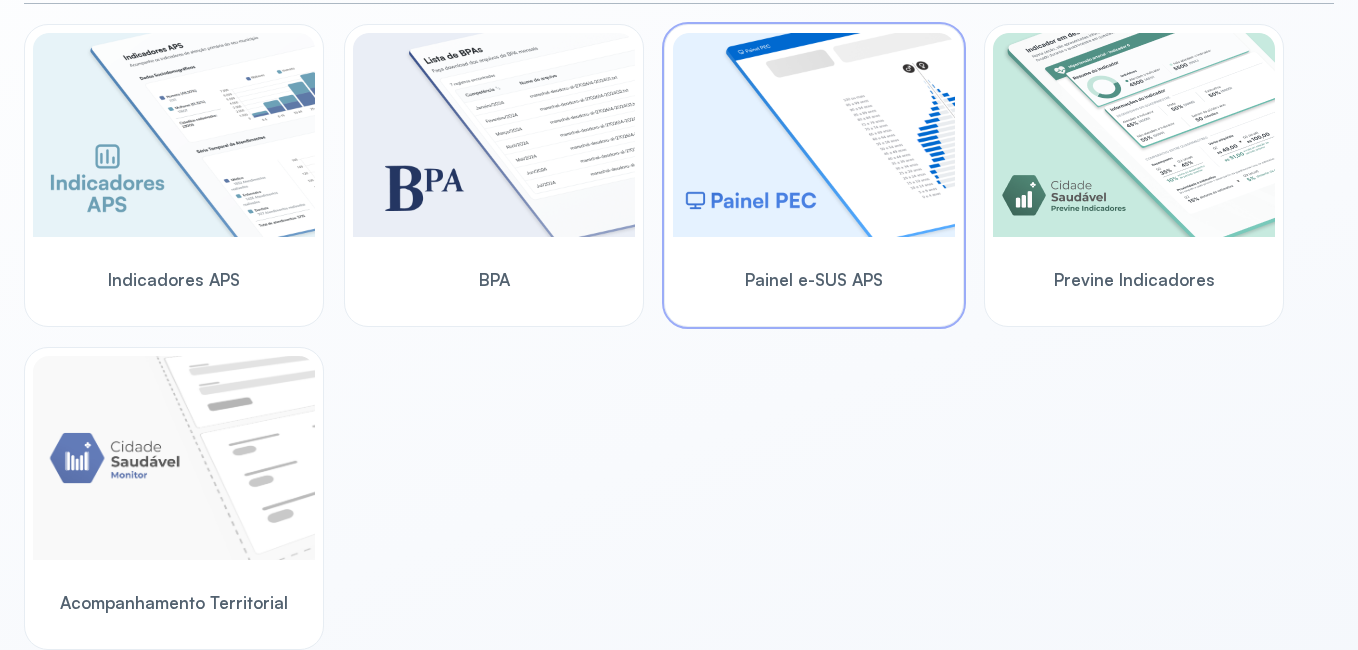 click on "Painel e-SUS APS" at bounding box center (814, 279) 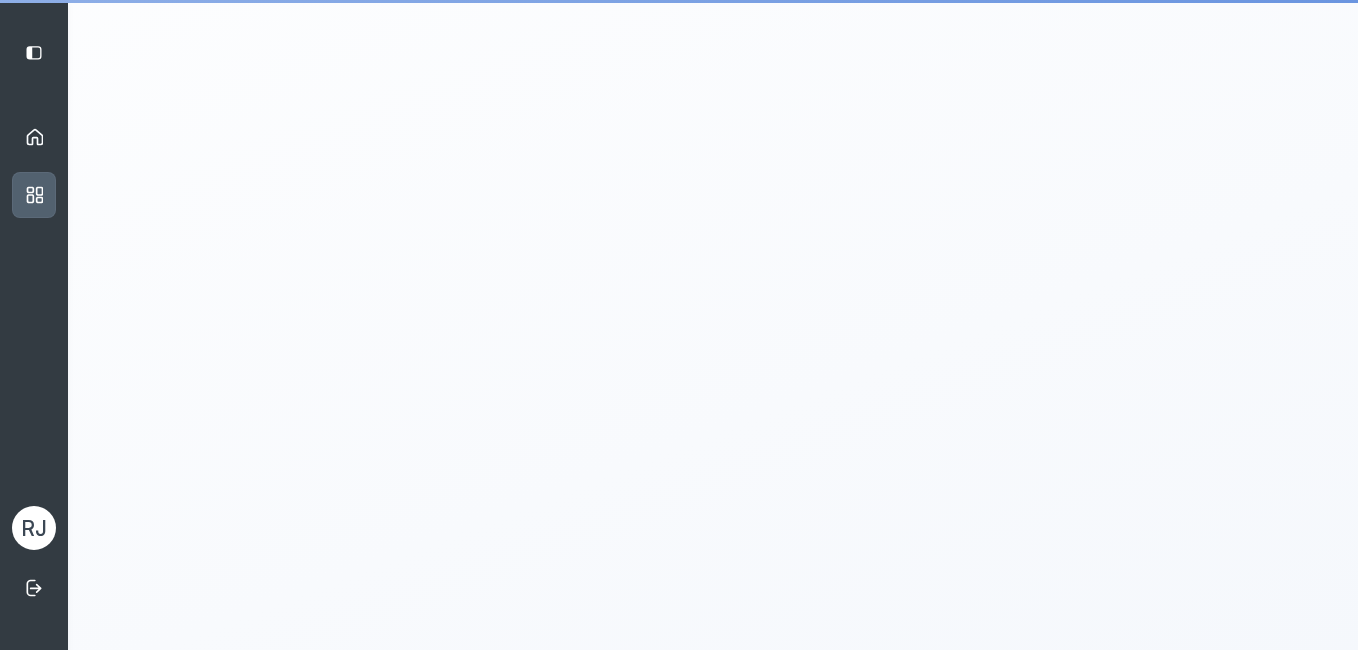scroll, scrollTop: 4, scrollLeft: 0, axis: vertical 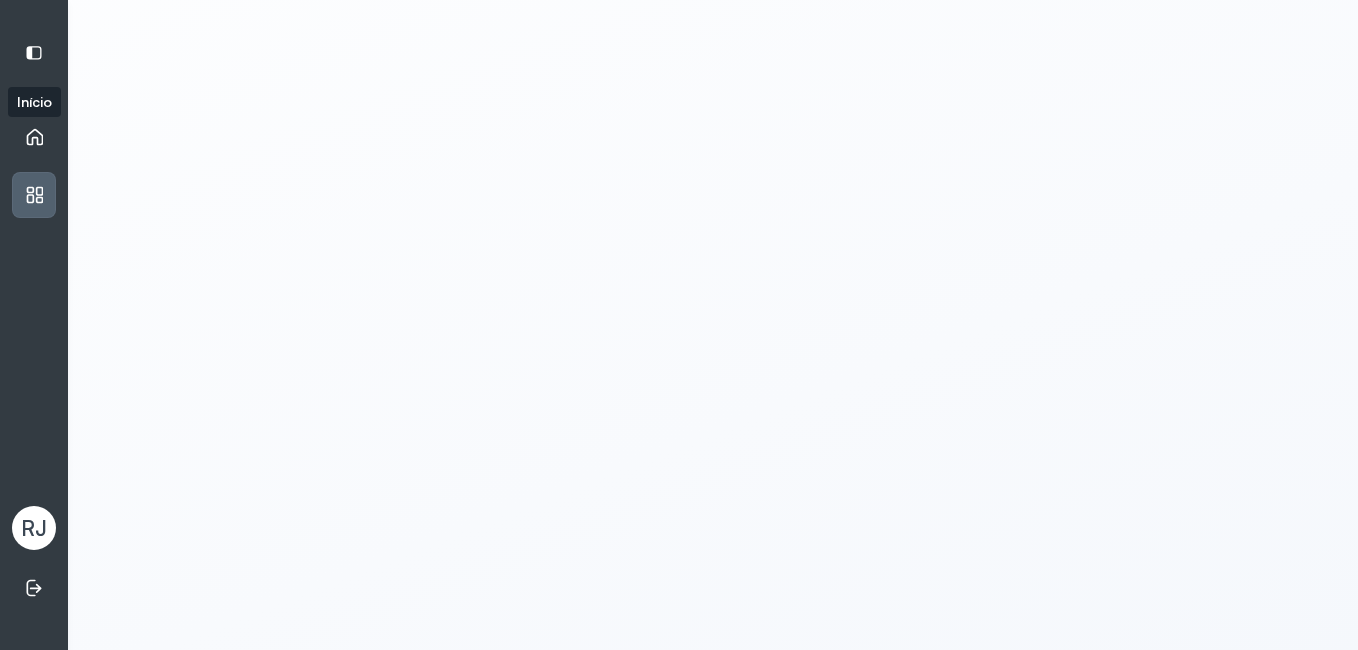 click 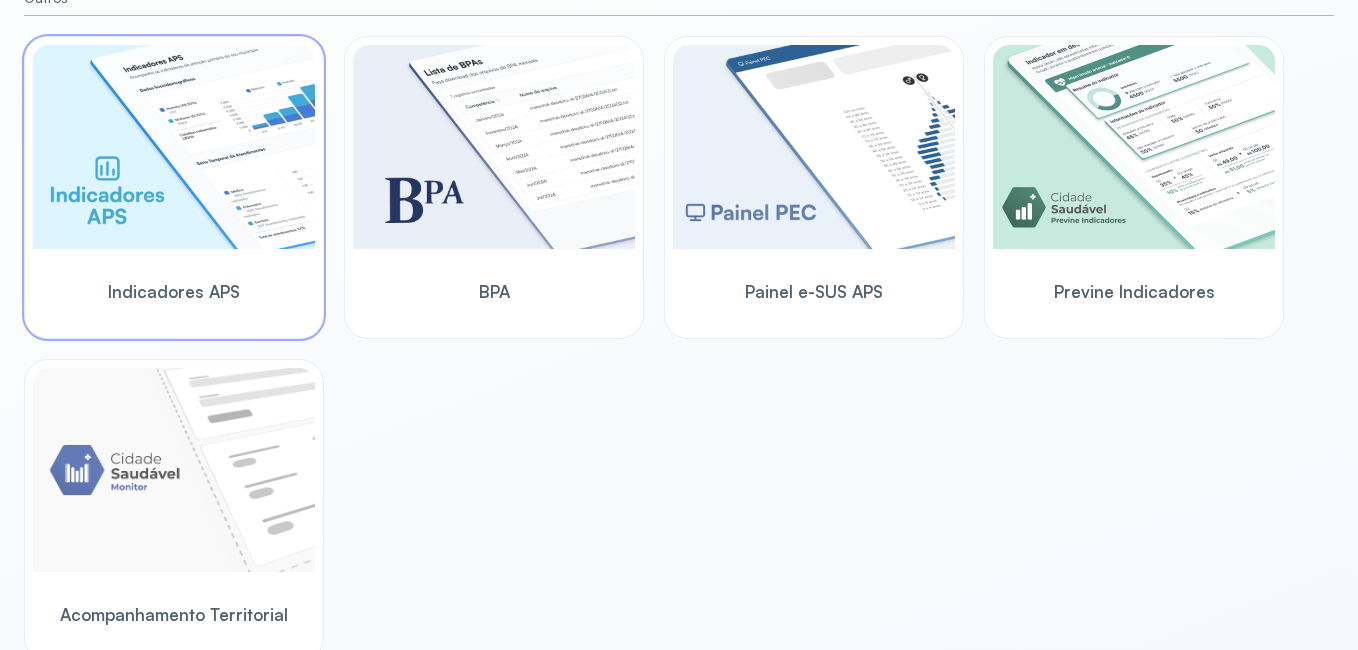 scroll, scrollTop: 644, scrollLeft: 0, axis: vertical 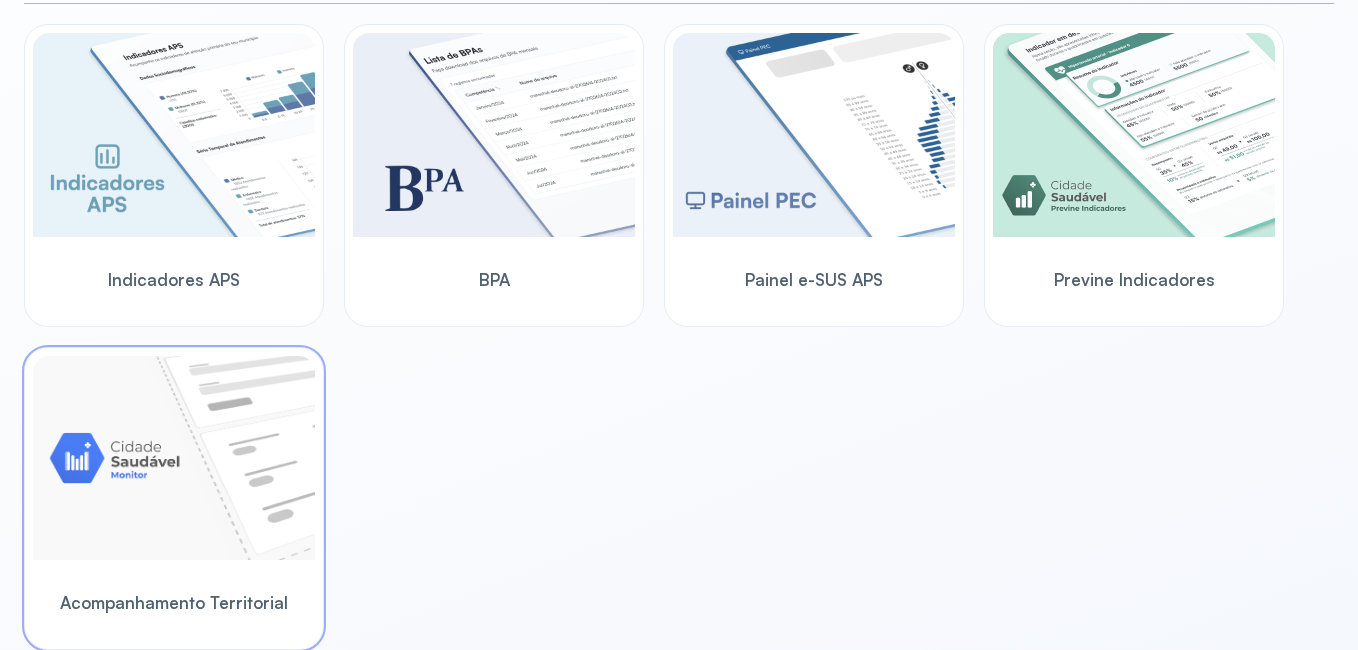 click at bounding box center [174, 458] 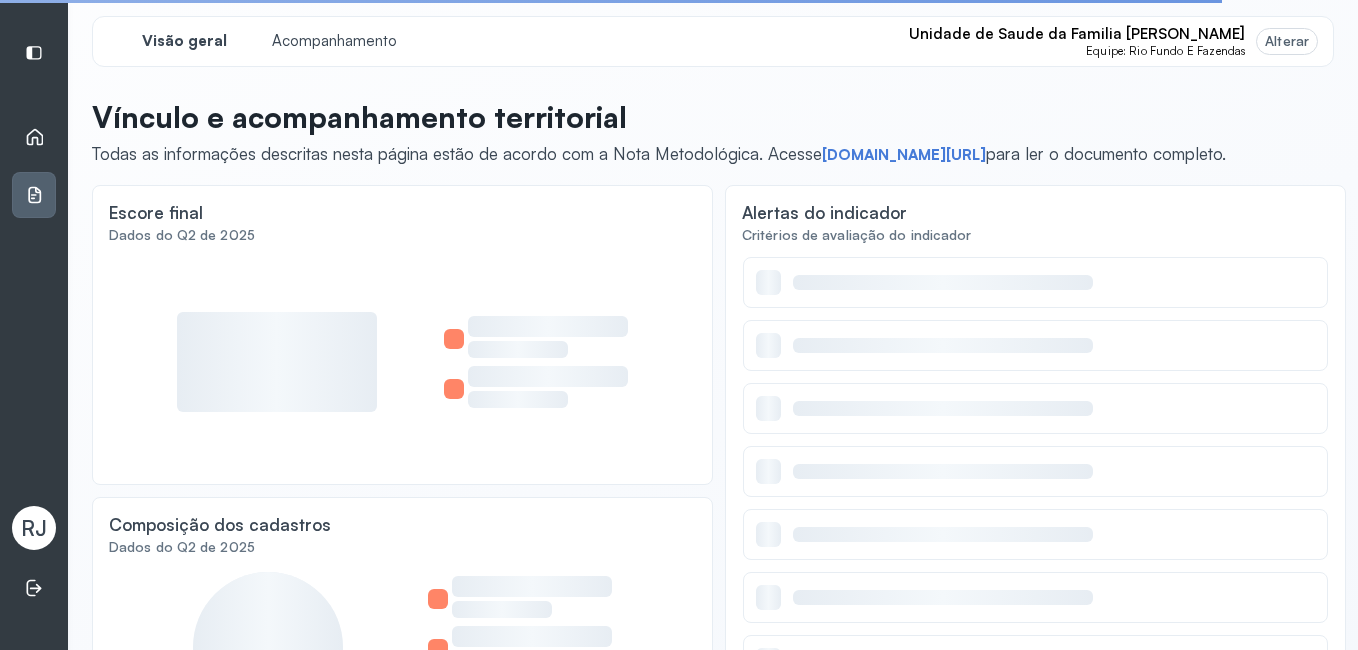 scroll, scrollTop: 0, scrollLeft: 0, axis: both 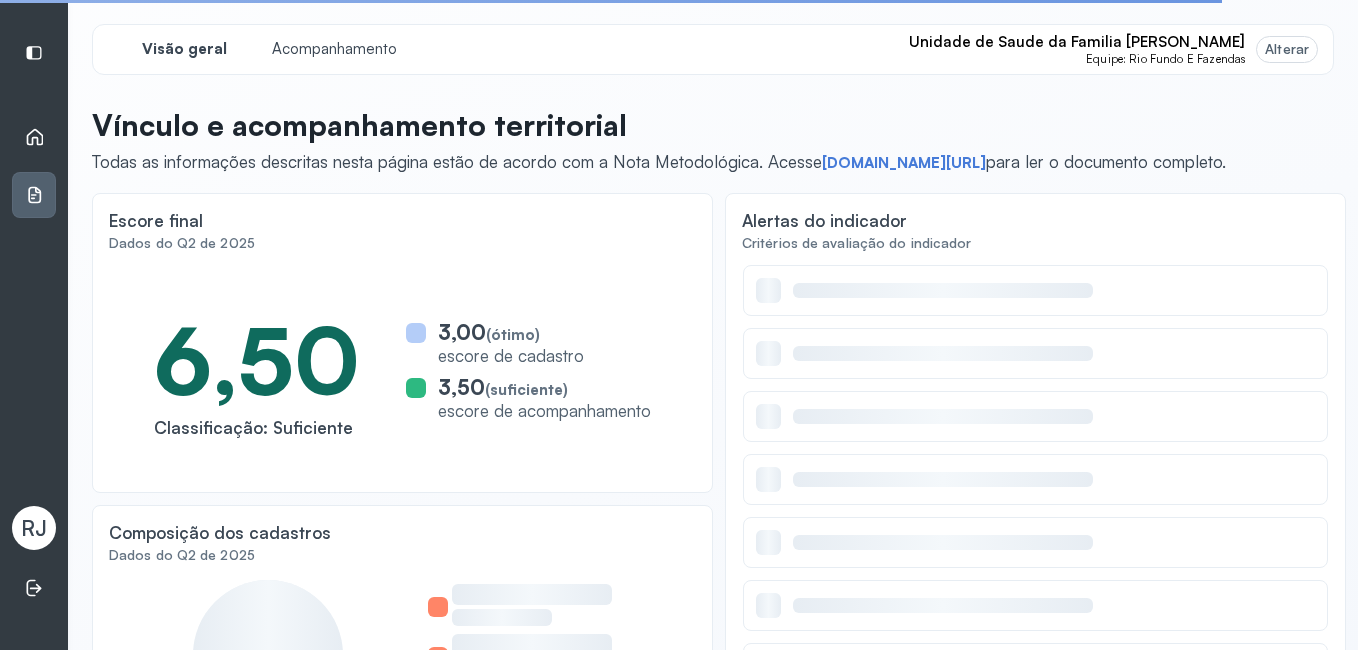 click 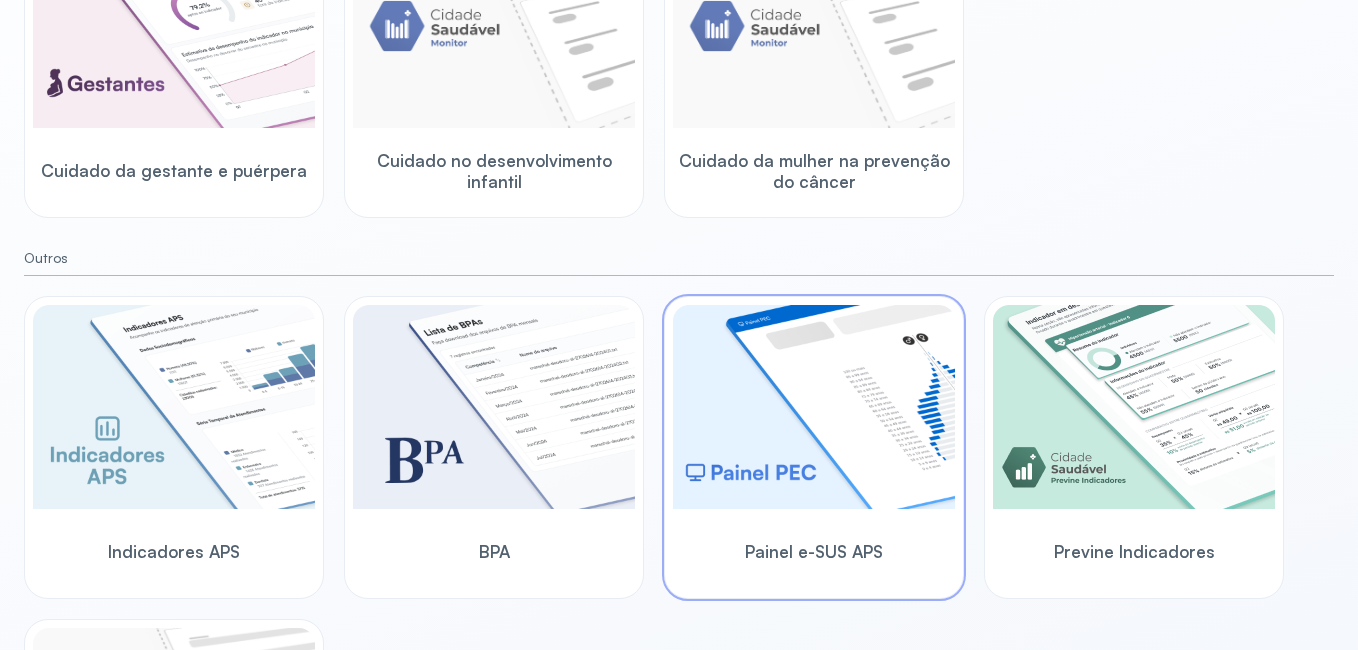 scroll, scrollTop: 400, scrollLeft: 0, axis: vertical 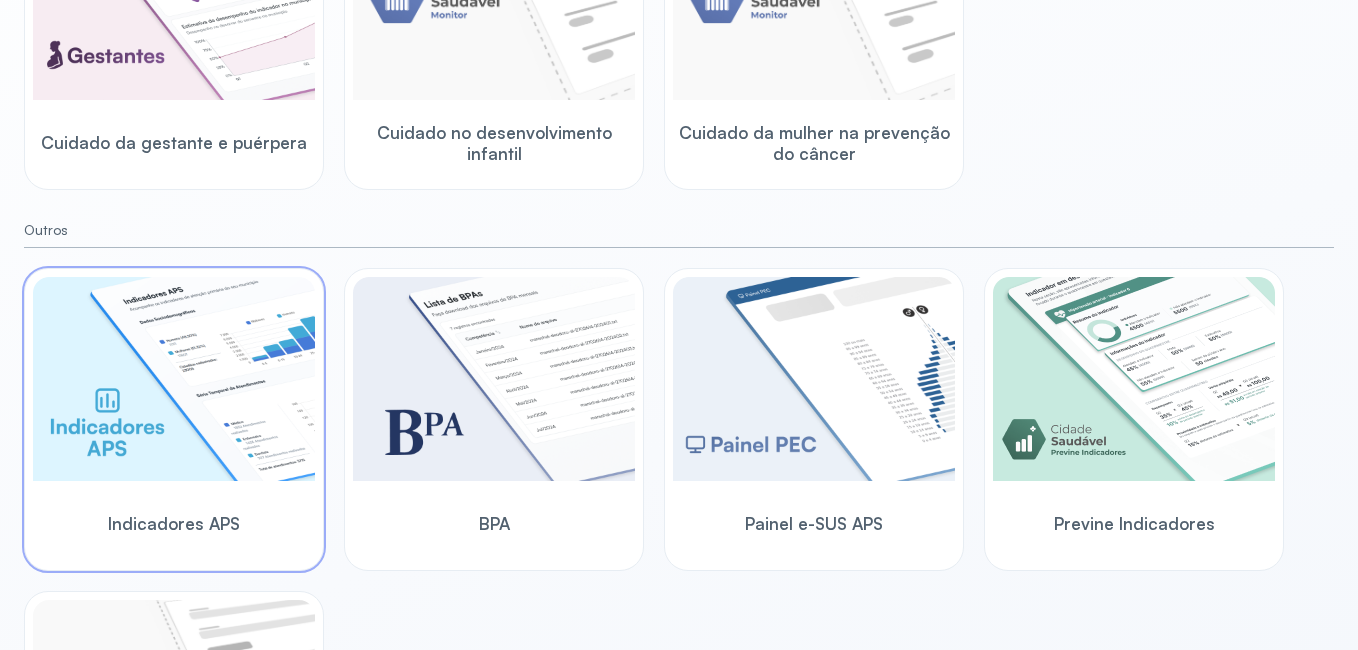 click on "Indicadores APS" at bounding box center (174, 523) 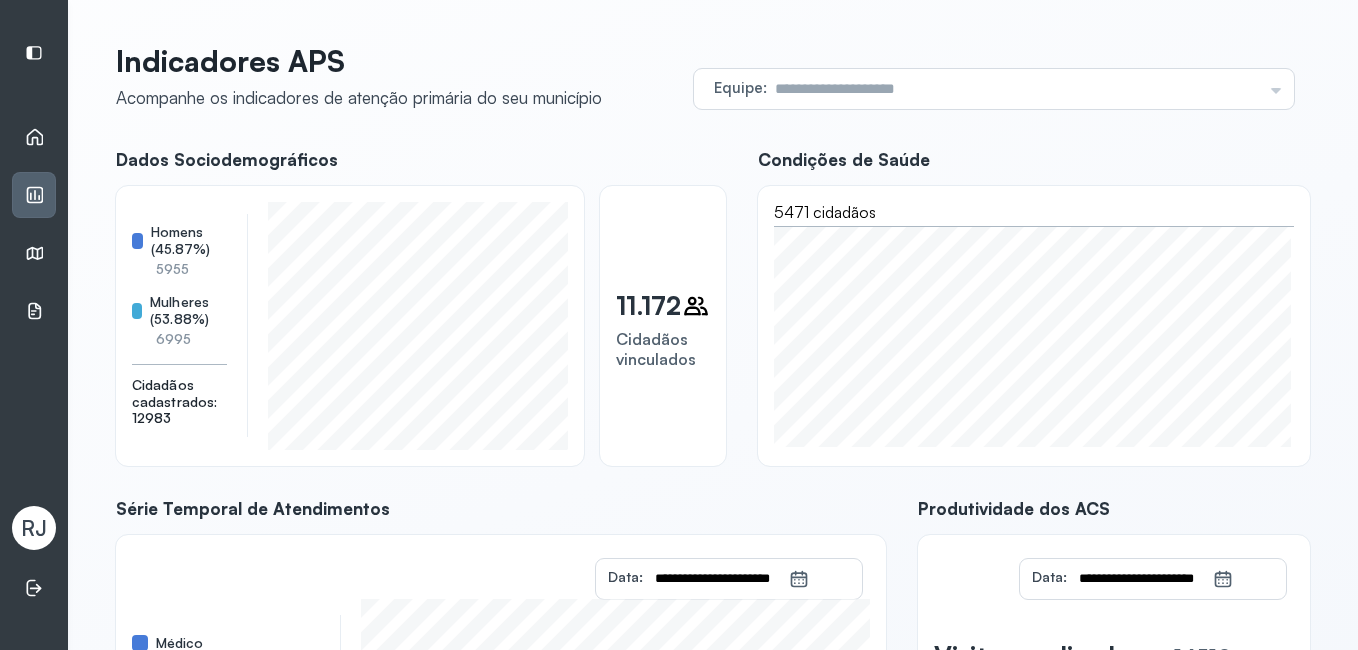 scroll, scrollTop: 0, scrollLeft: 0, axis: both 